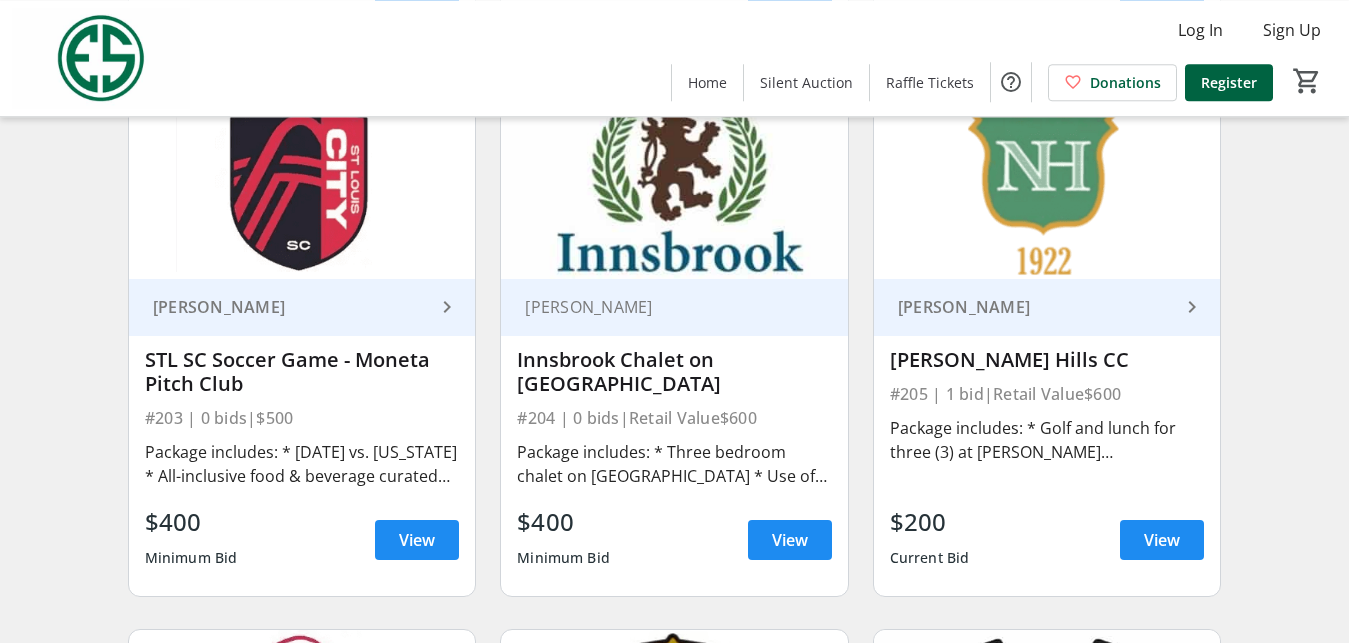 scroll, scrollTop: 816, scrollLeft: 0, axis: vertical 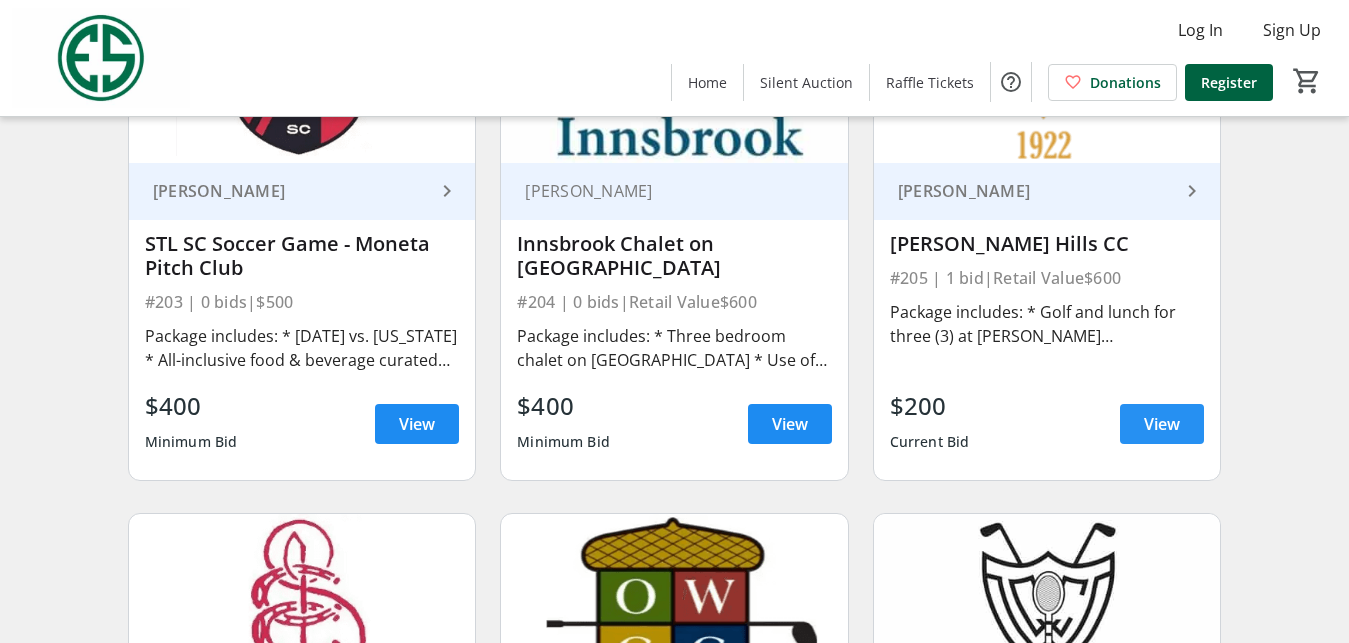 click at bounding box center [1162, 424] 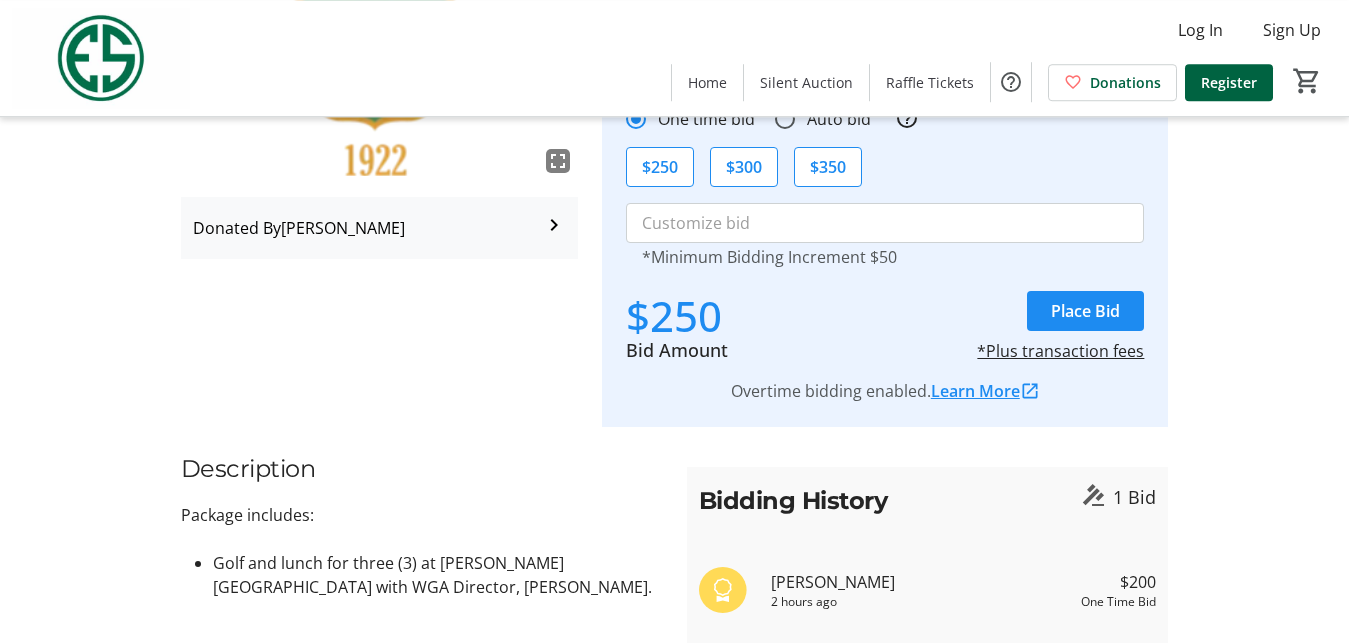 scroll, scrollTop: 306, scrollLeft: 0, axis: vertical 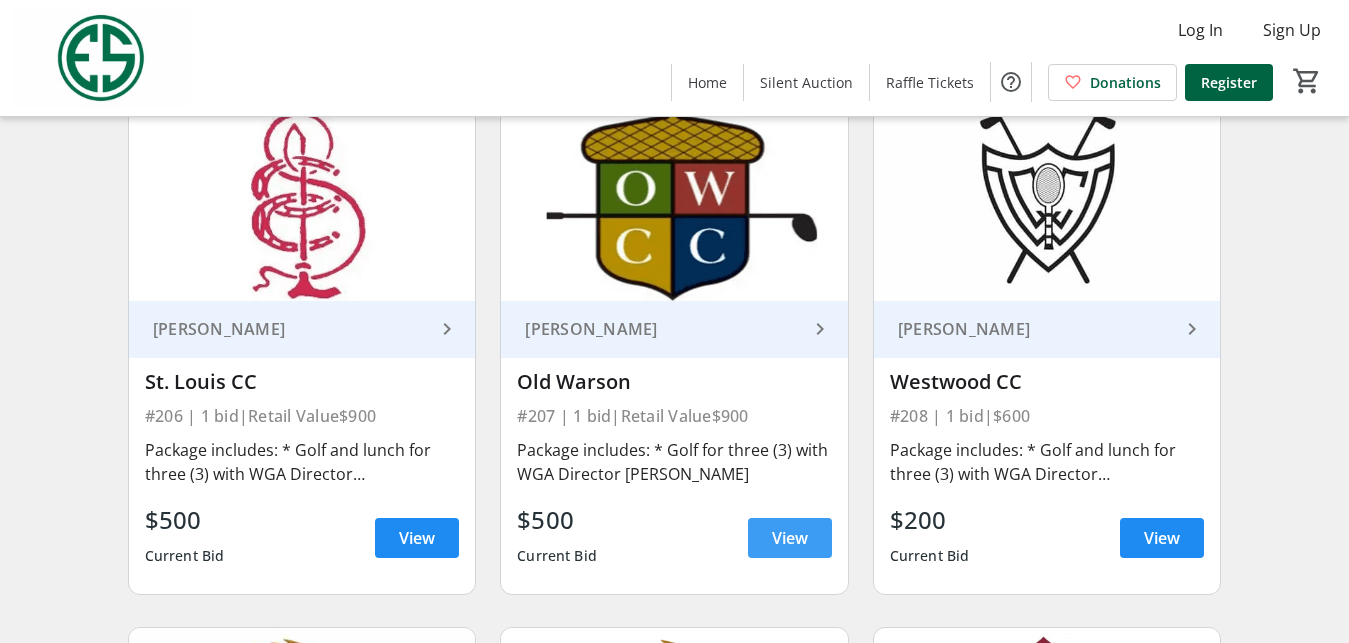 click on "View" at bounding box center (790, 538) 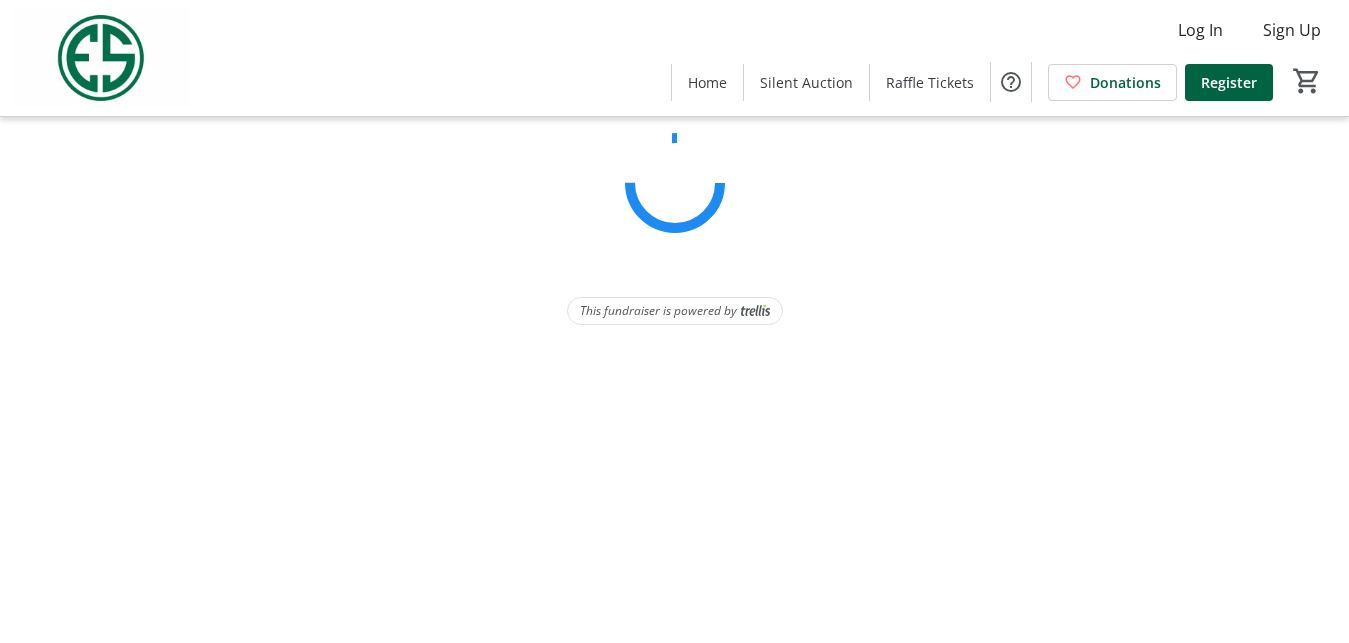 scroll, scrollTop: 0, scrollLeft: 0, axis: both 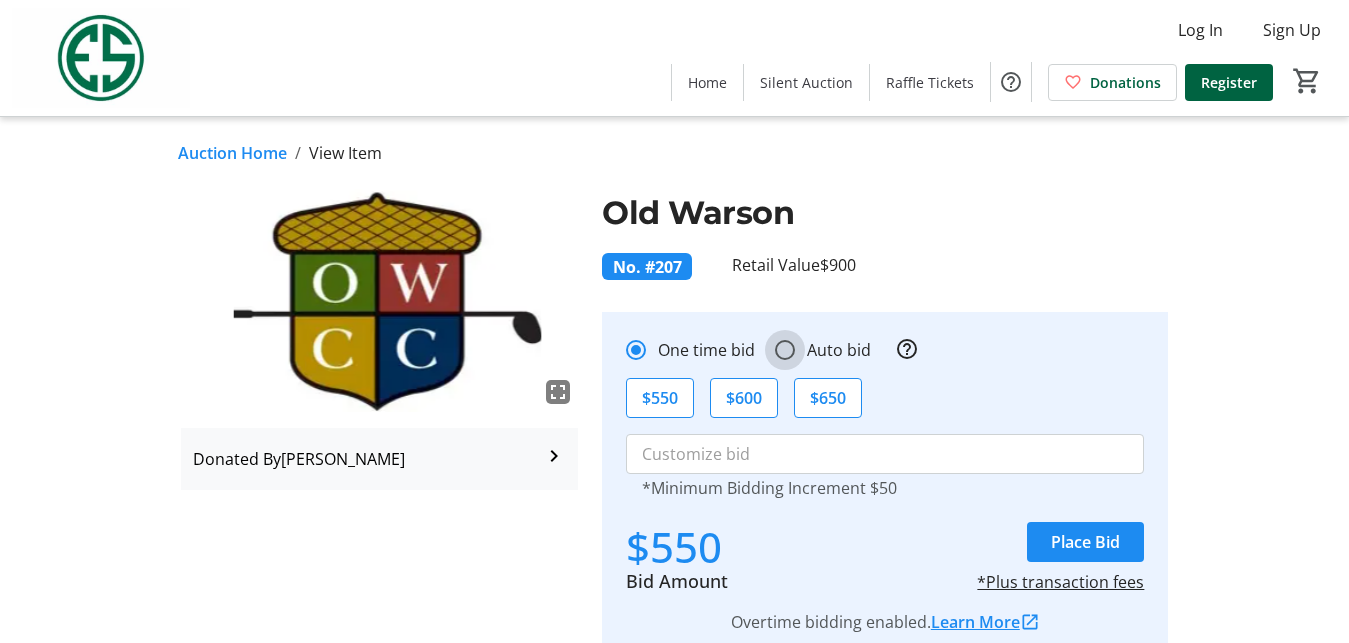 click on "Auto bid" at bounding box center [785, 350] 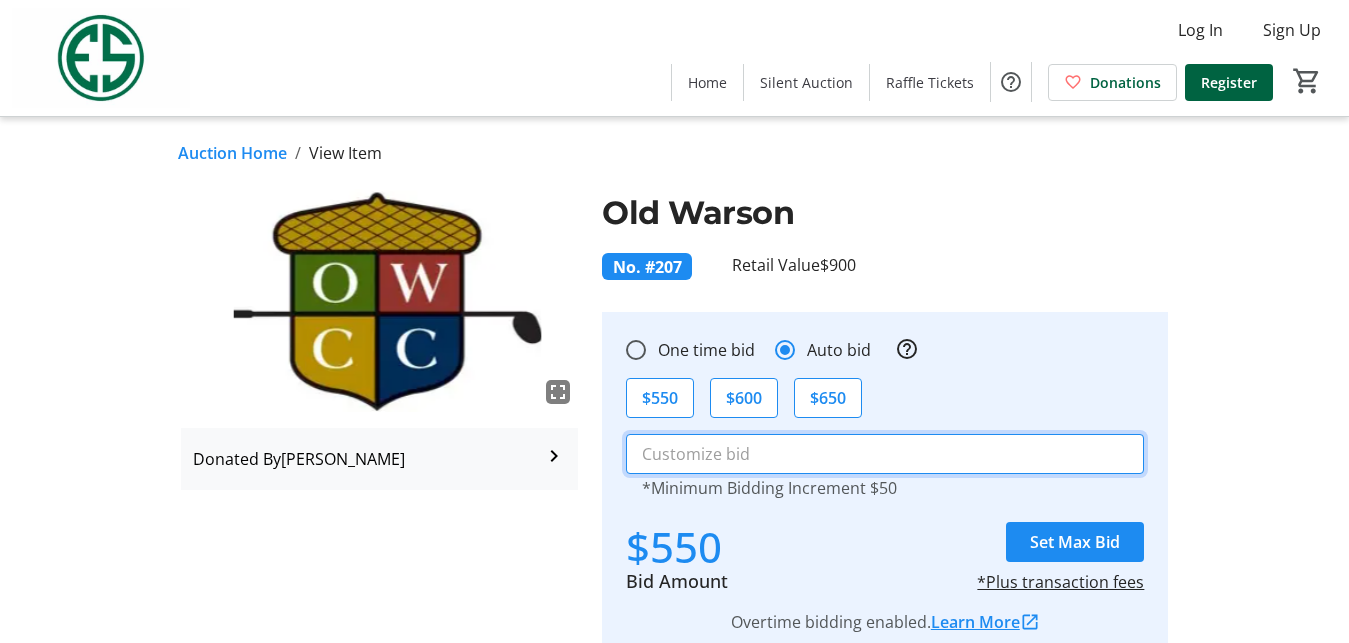 click 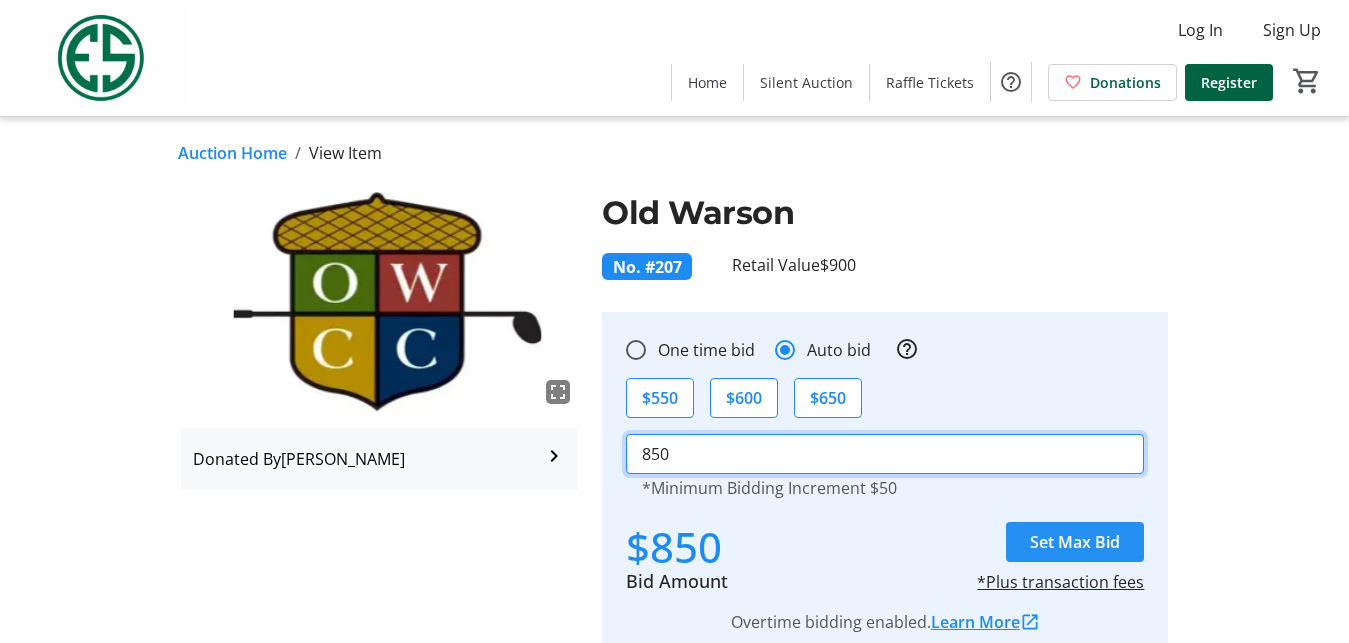 type on "850" 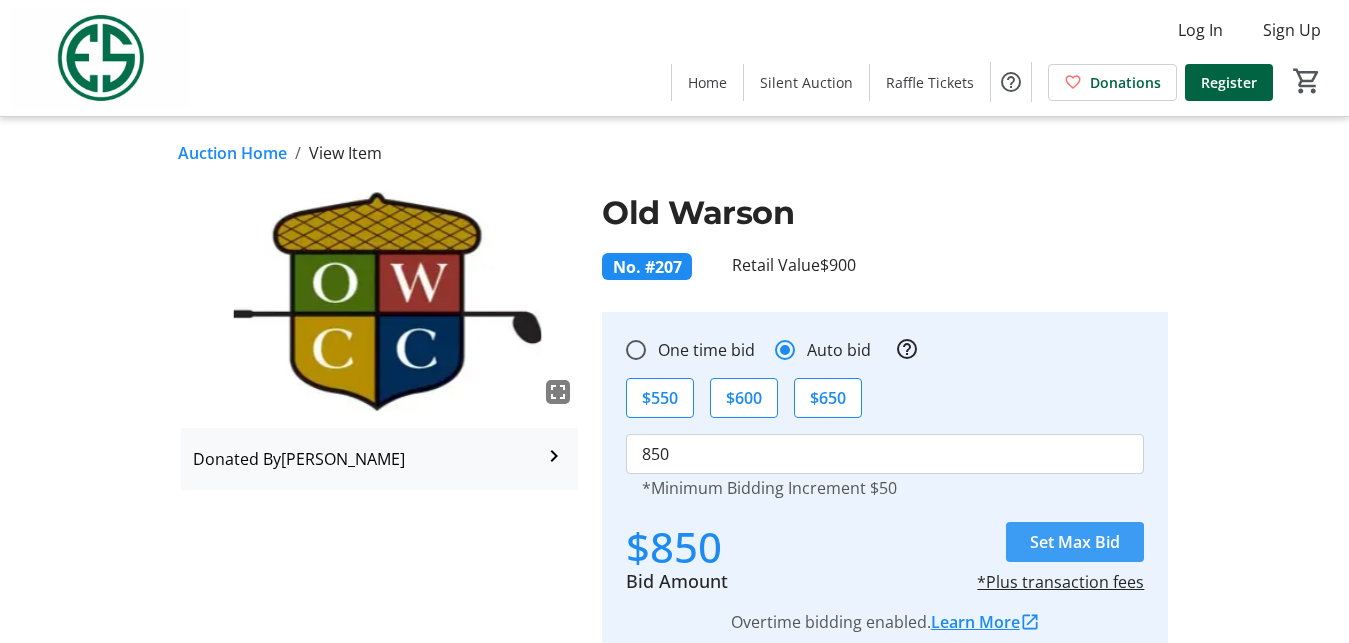 click on "Set Max Bid" 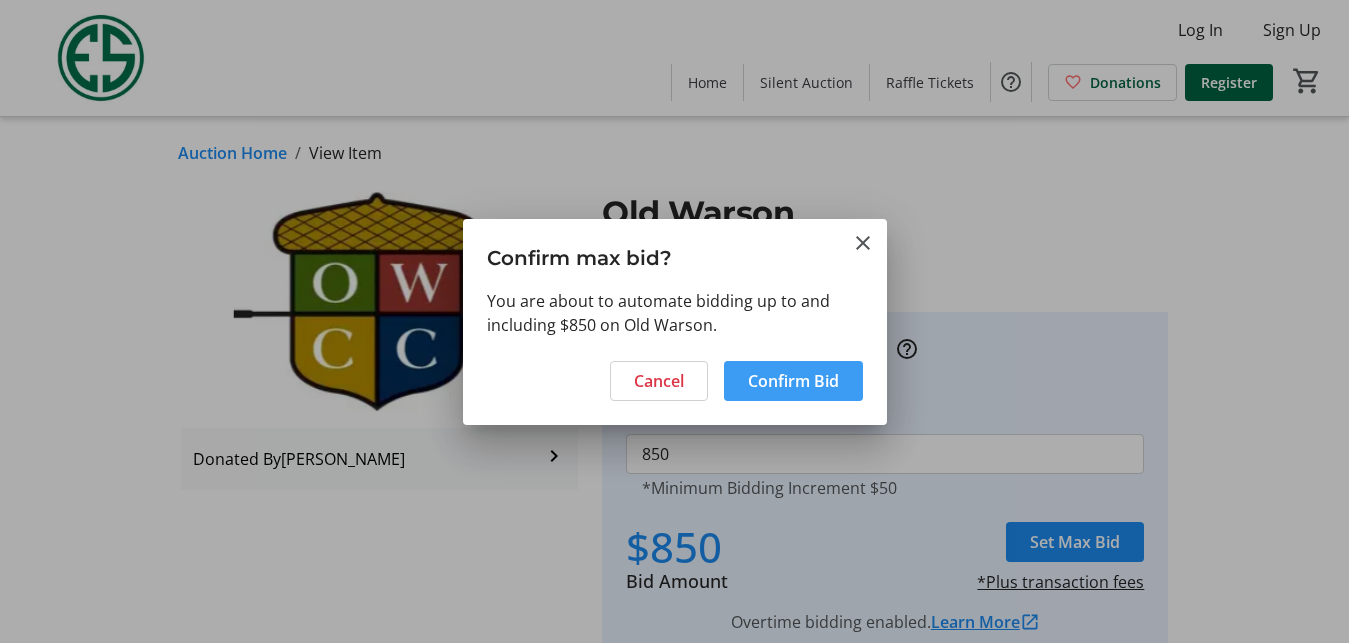 click on "Confirm Bid" at bounding box center (793, 381) 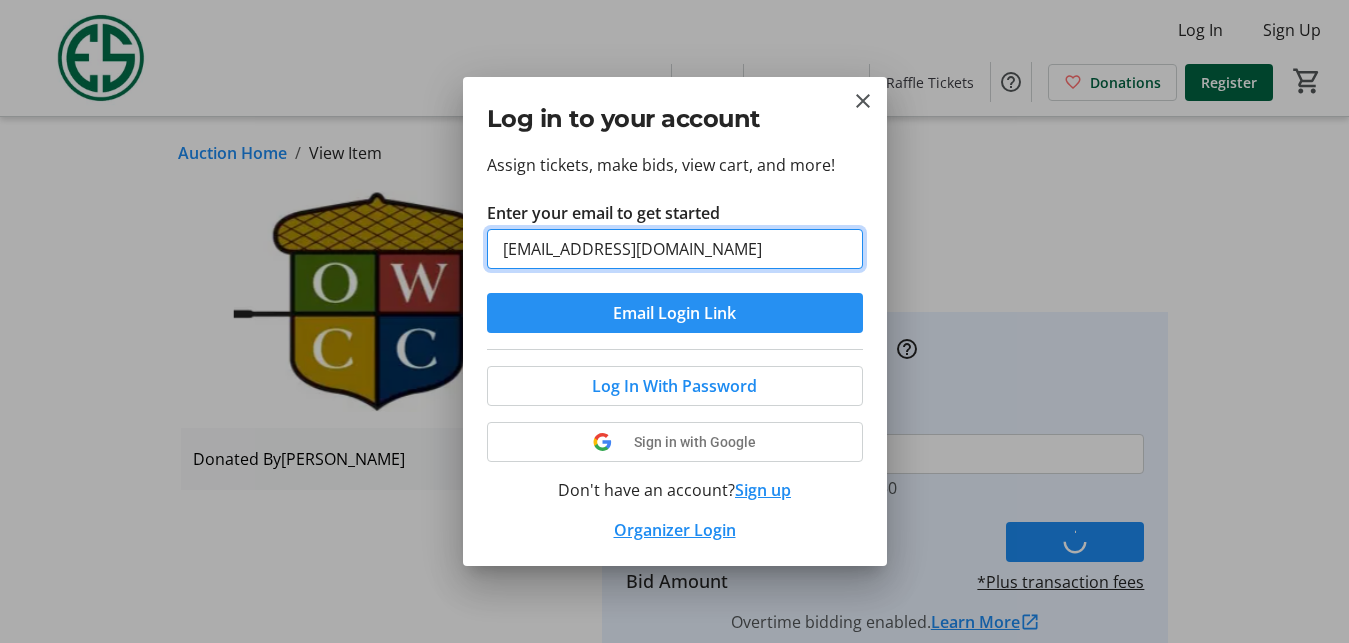 type on "[EMAIL_ADDRESS][DOMAIN_NAME]" 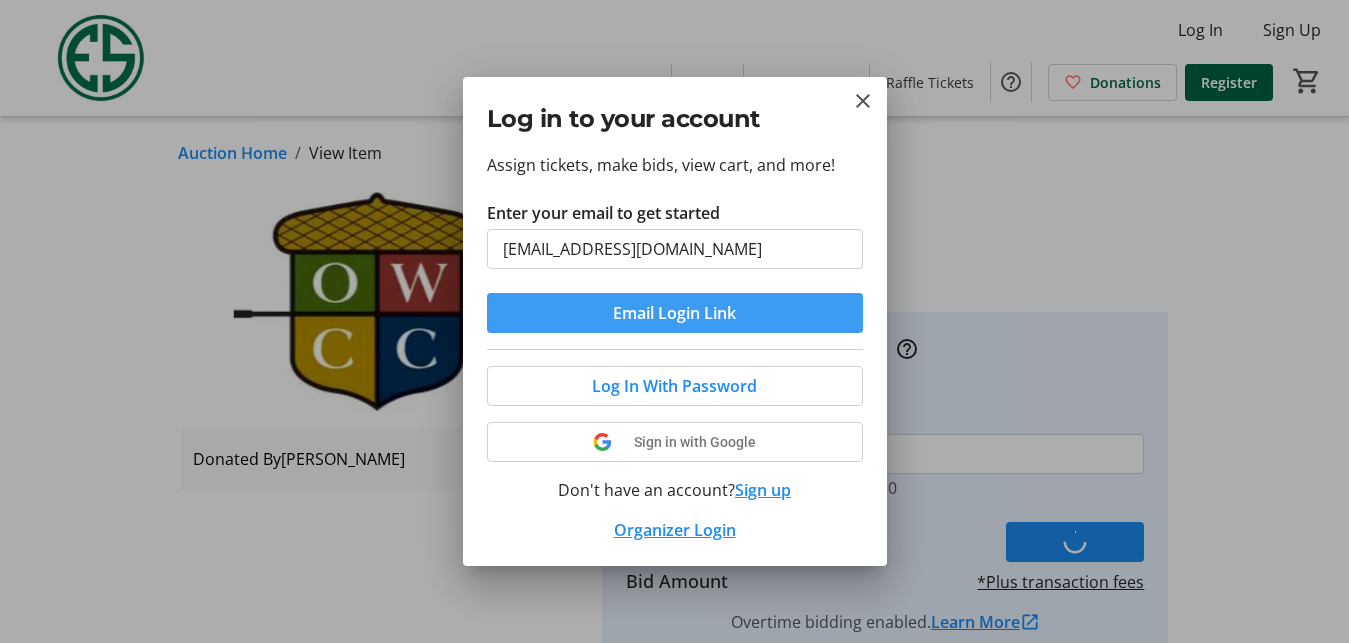 click on "Email Login Link" at bounding box center [674, 313] 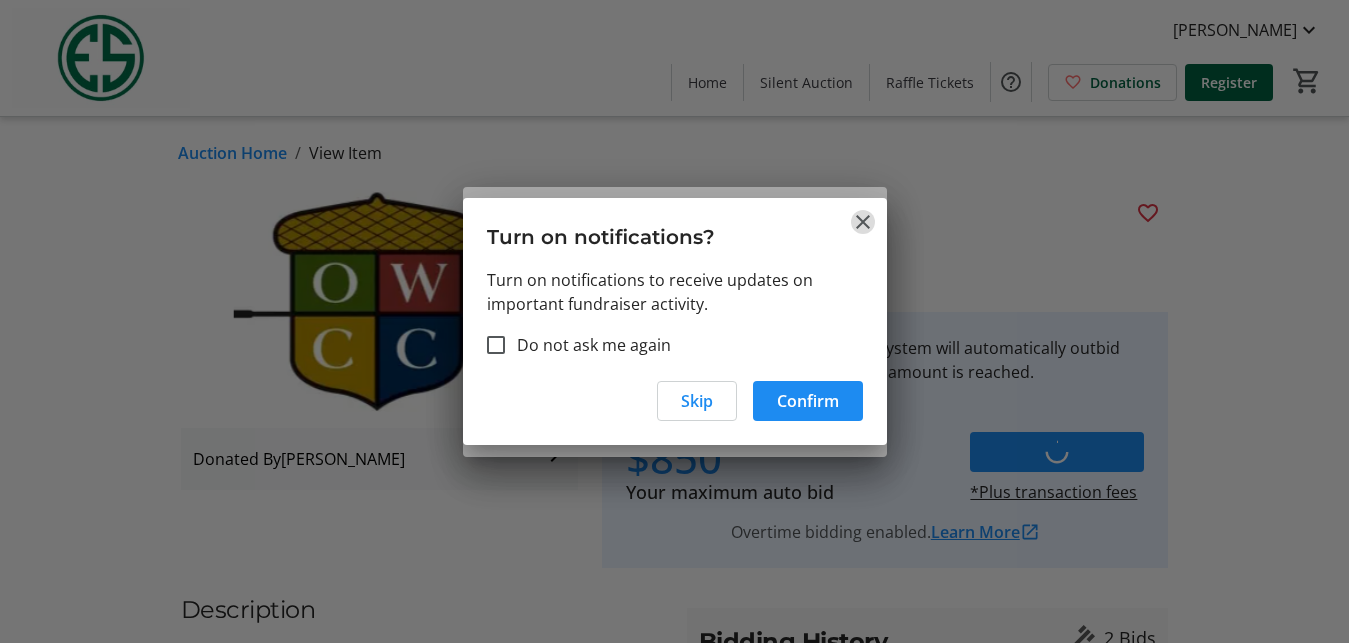 click at bounding box center [863, 222] 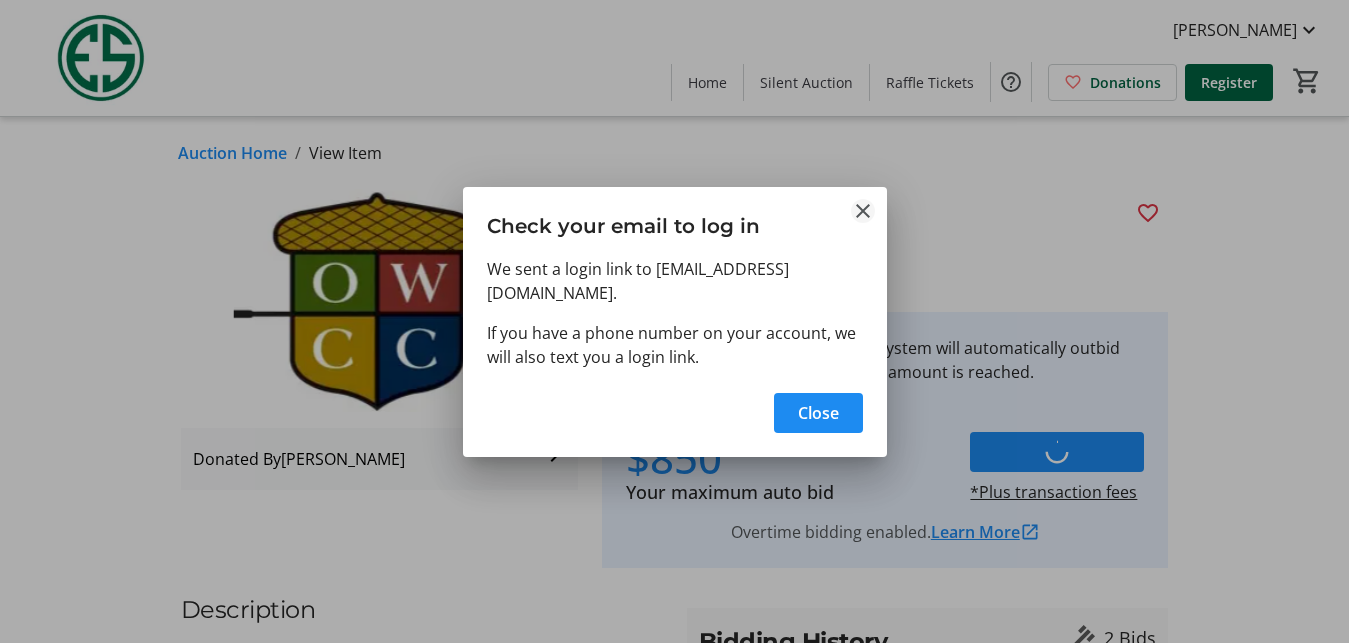 click at bounding box center (863, 211) 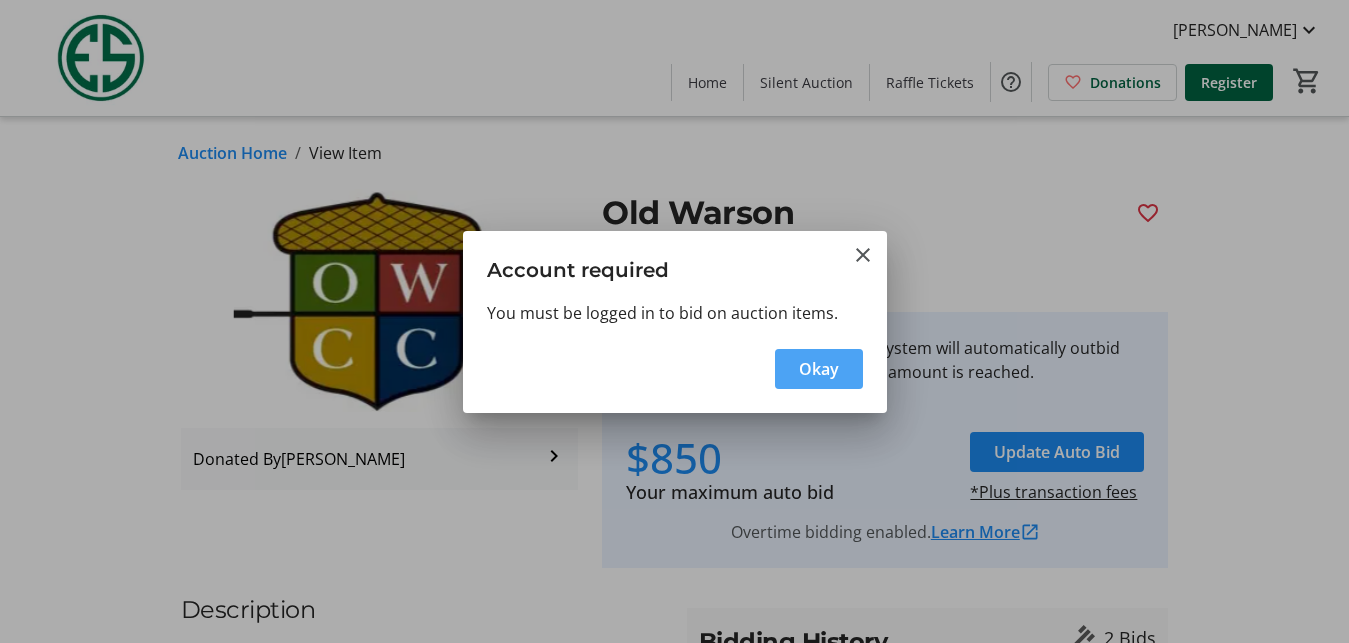 click on "Okay" at bounding box center [819, 369] 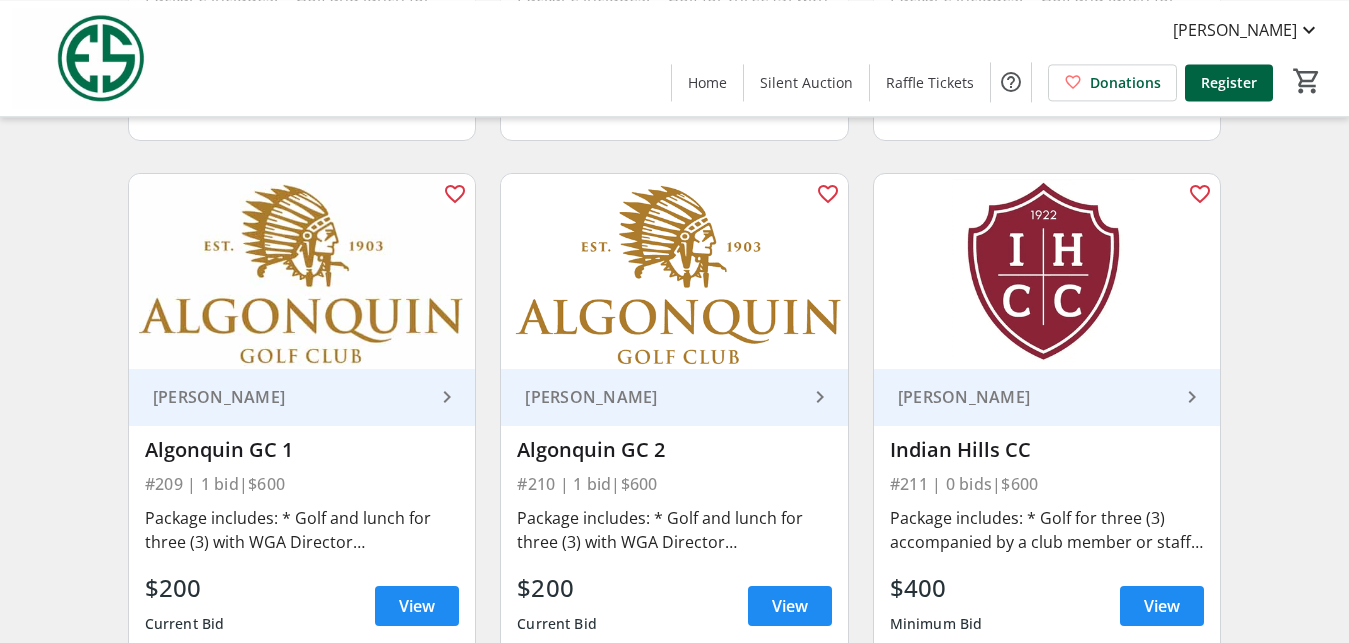 scroll, scrollTop: 1734, scrollLeft: 0, axis: vertical 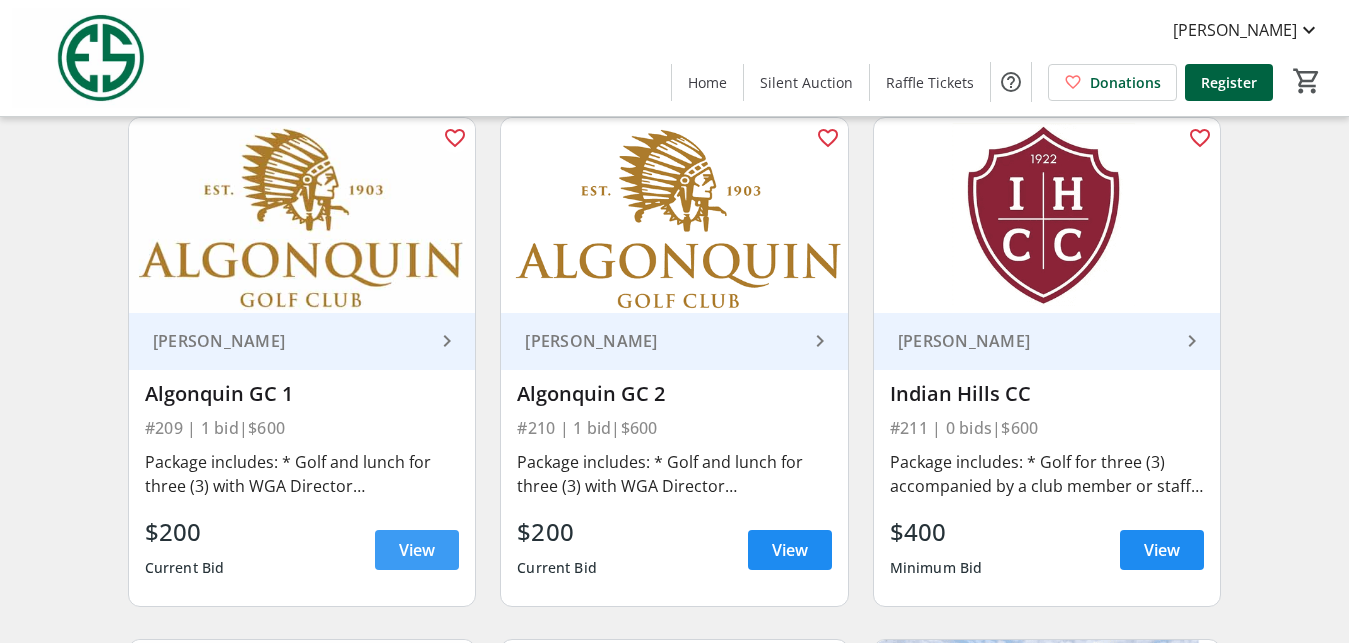 click on "View" at bounding box center [417, 550] 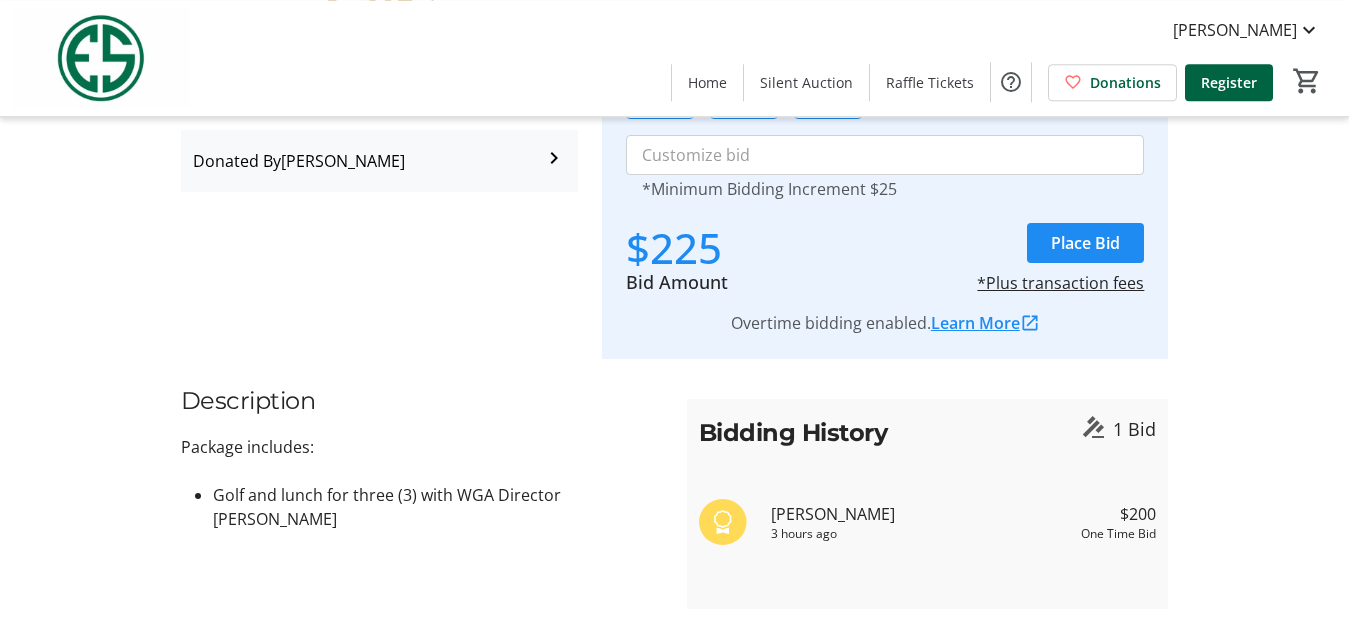 scroll, scrollTop: 306, scrollLeft: 0, axis: vertical 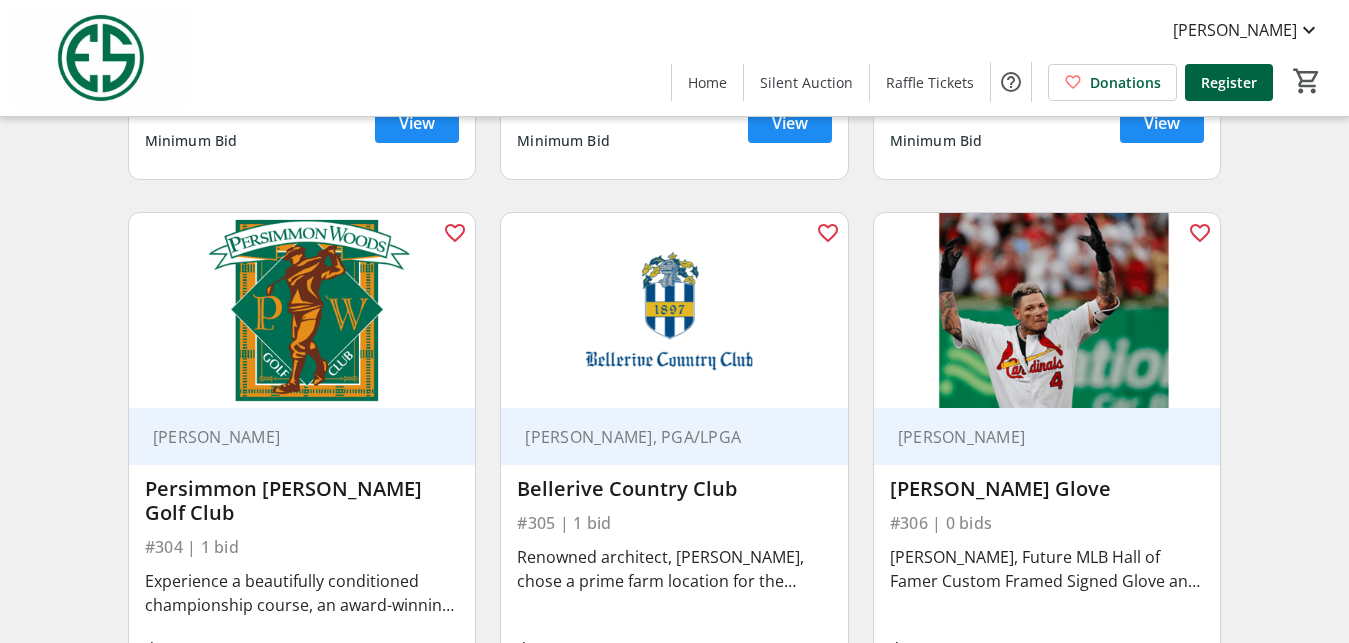 click on "View" at bounding box center [790, 669] 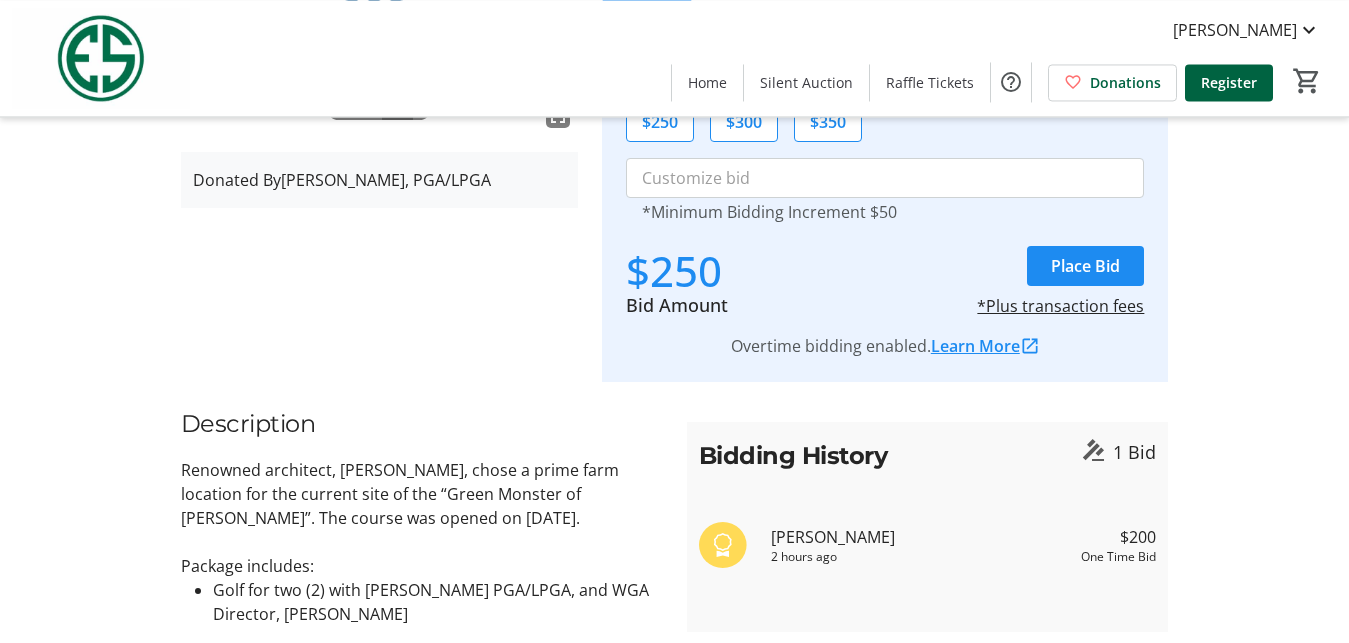 scroll, scrollTop: 306, scrollLeft: 0, axis: vertical 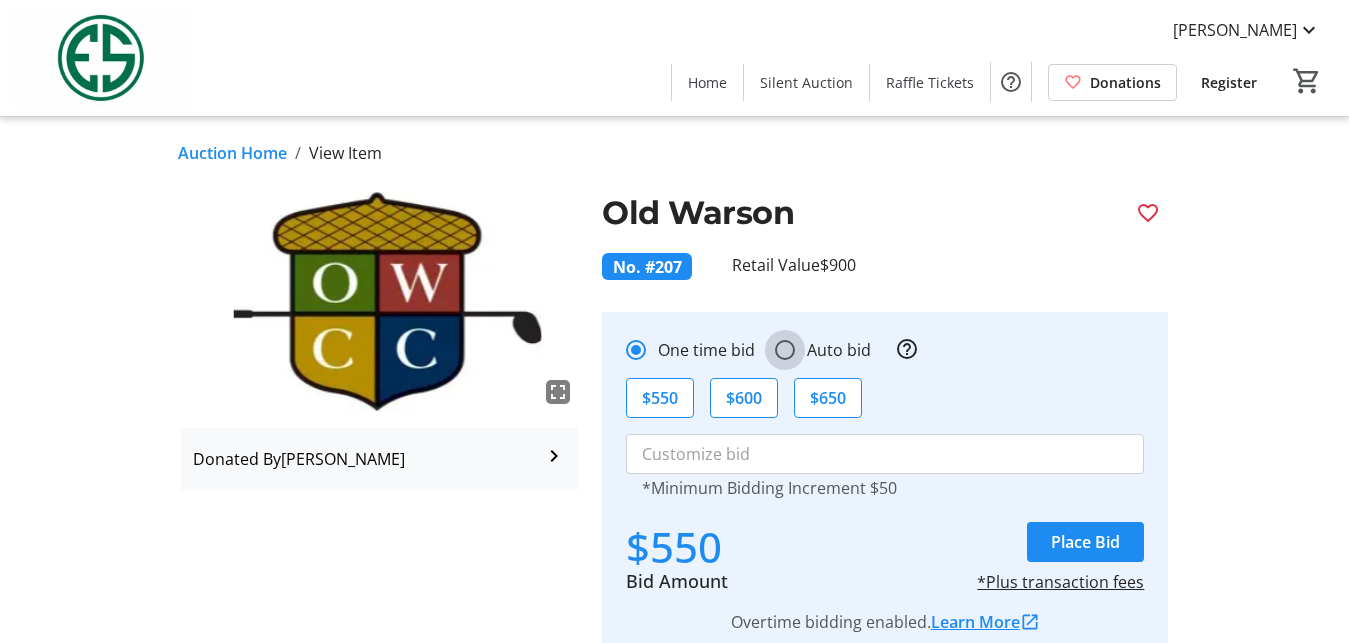 click on "Auto bid" at bounding box center (785, 350) 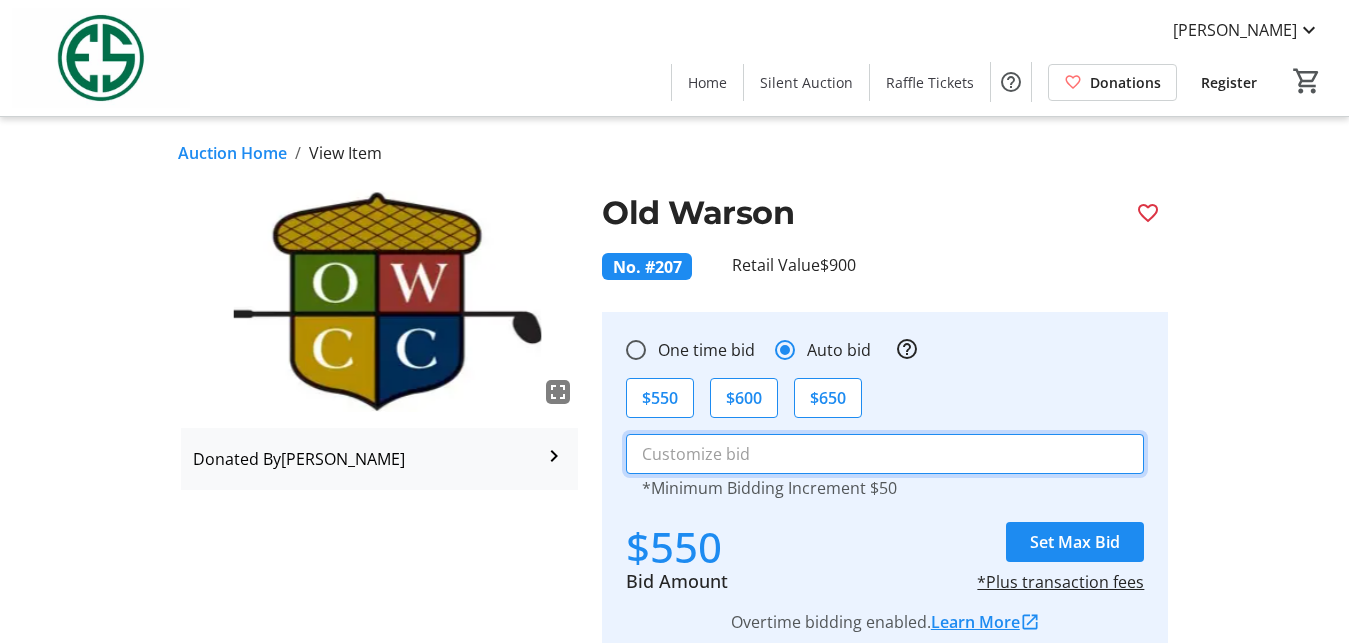 click 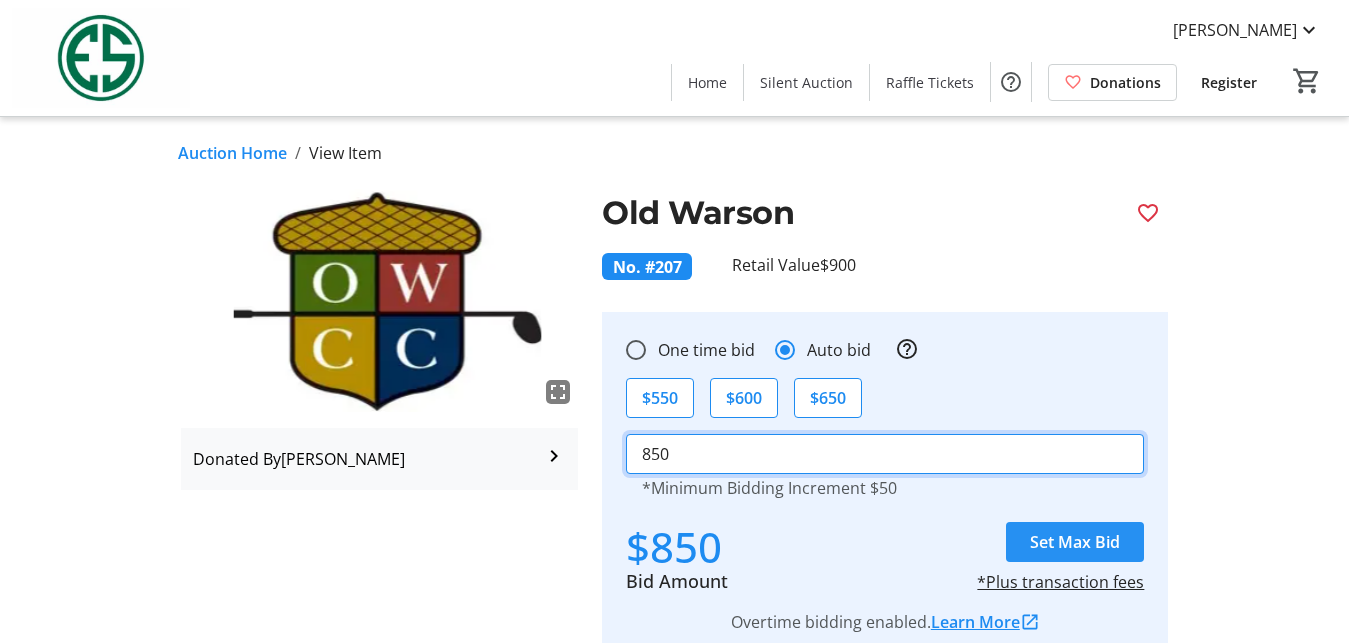 type on "850" 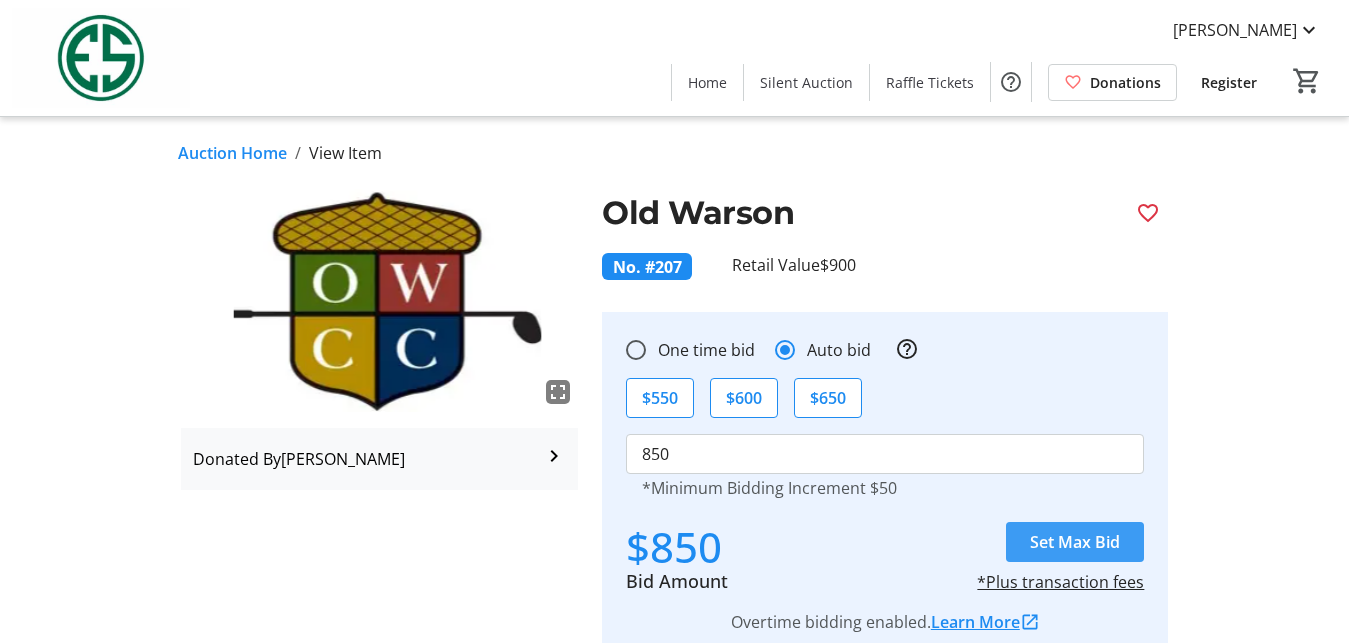 click on "Set Max Bid" 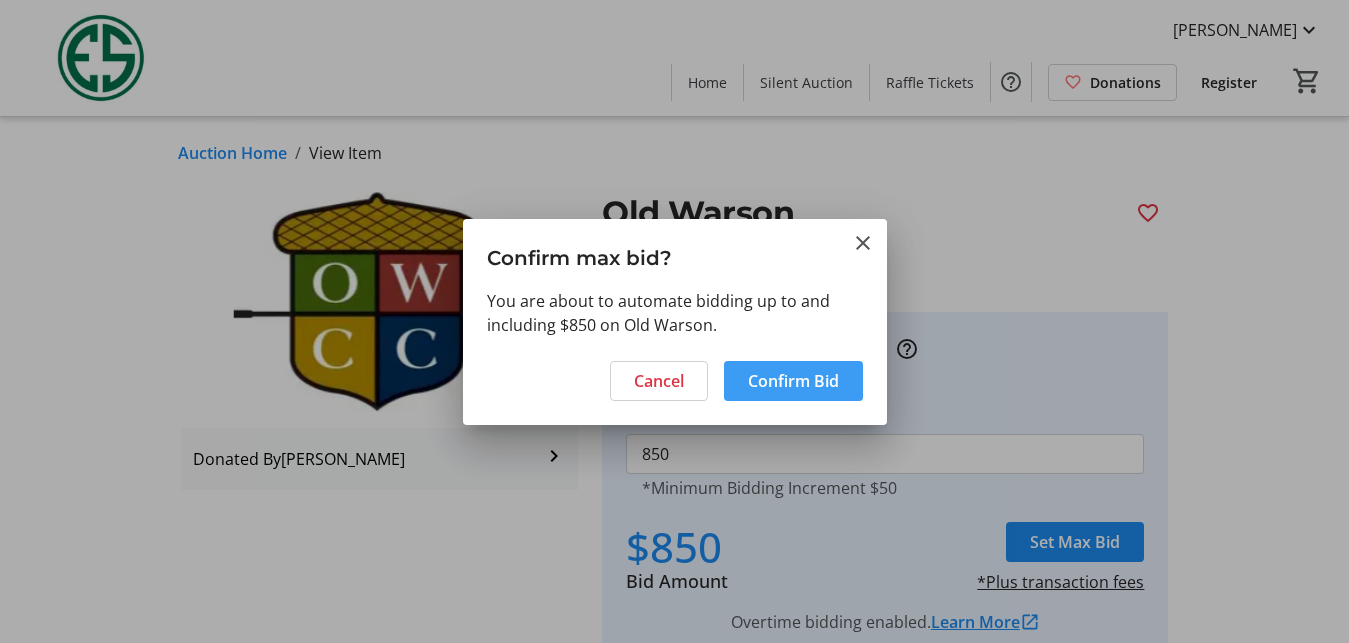 click on "Confirm Bid" at bounding box center [793, 381] 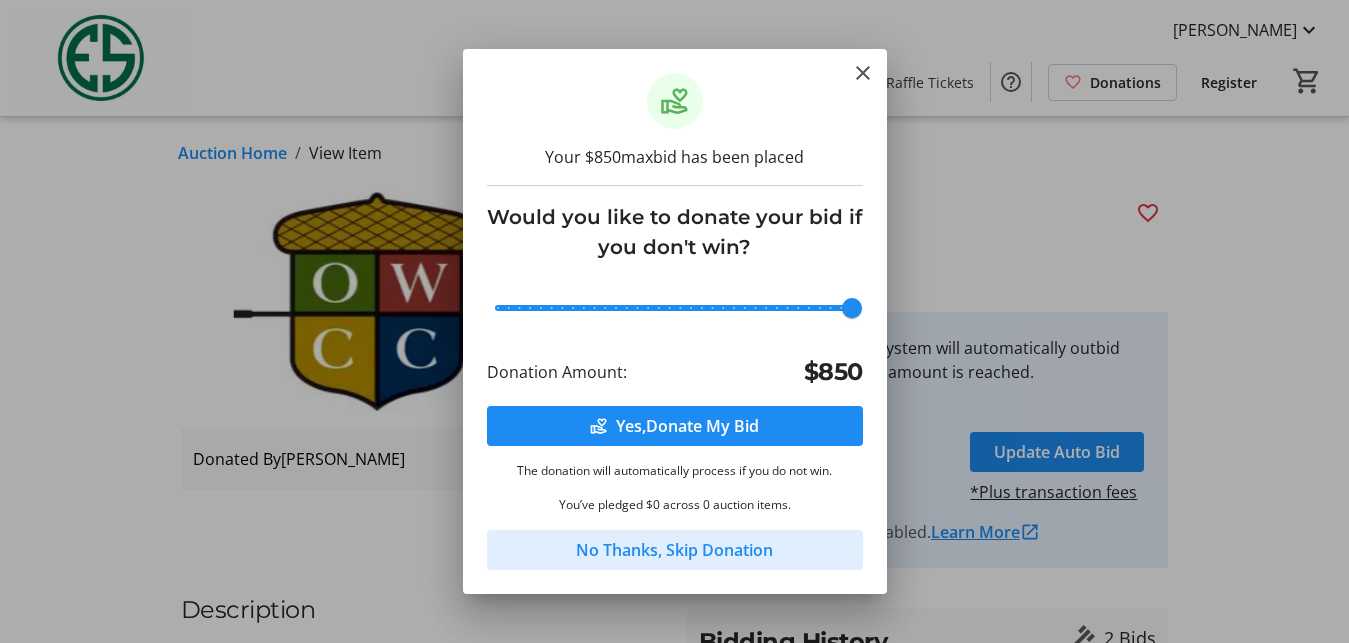 click on "No Thanks, Skip Donation" at bounding box center [674, 550] 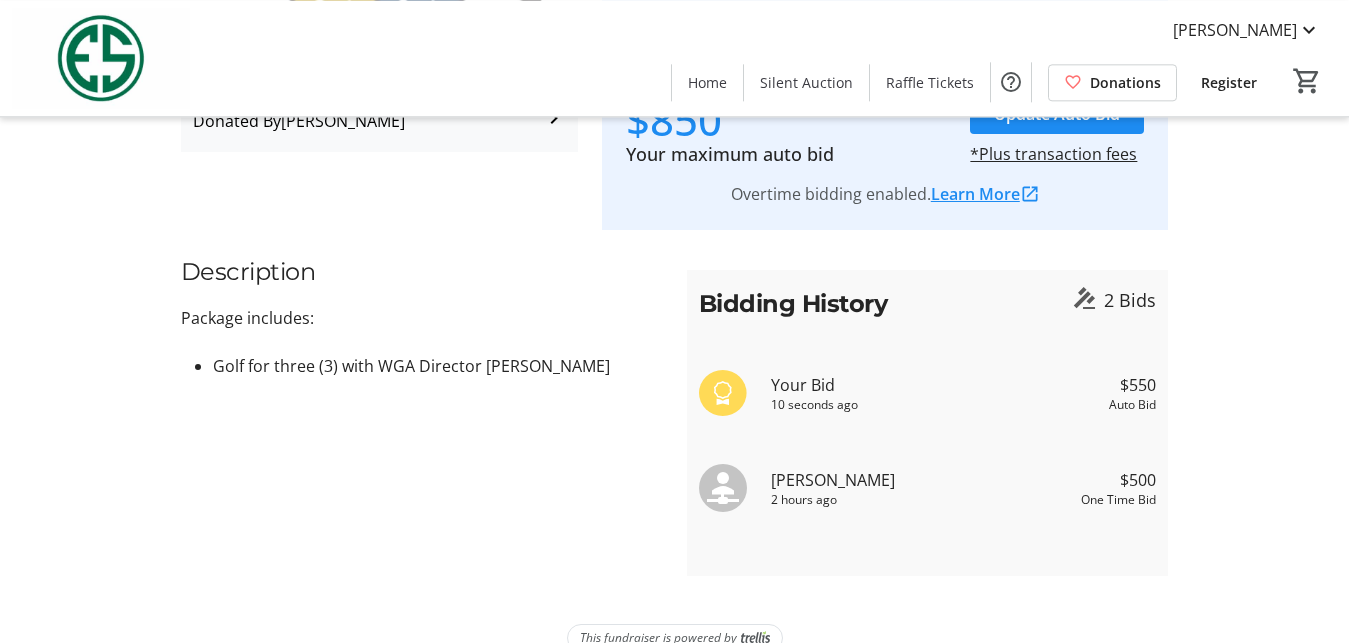 scroll, scrollTop: 347, scrollLeft: 0, axis: vertical 